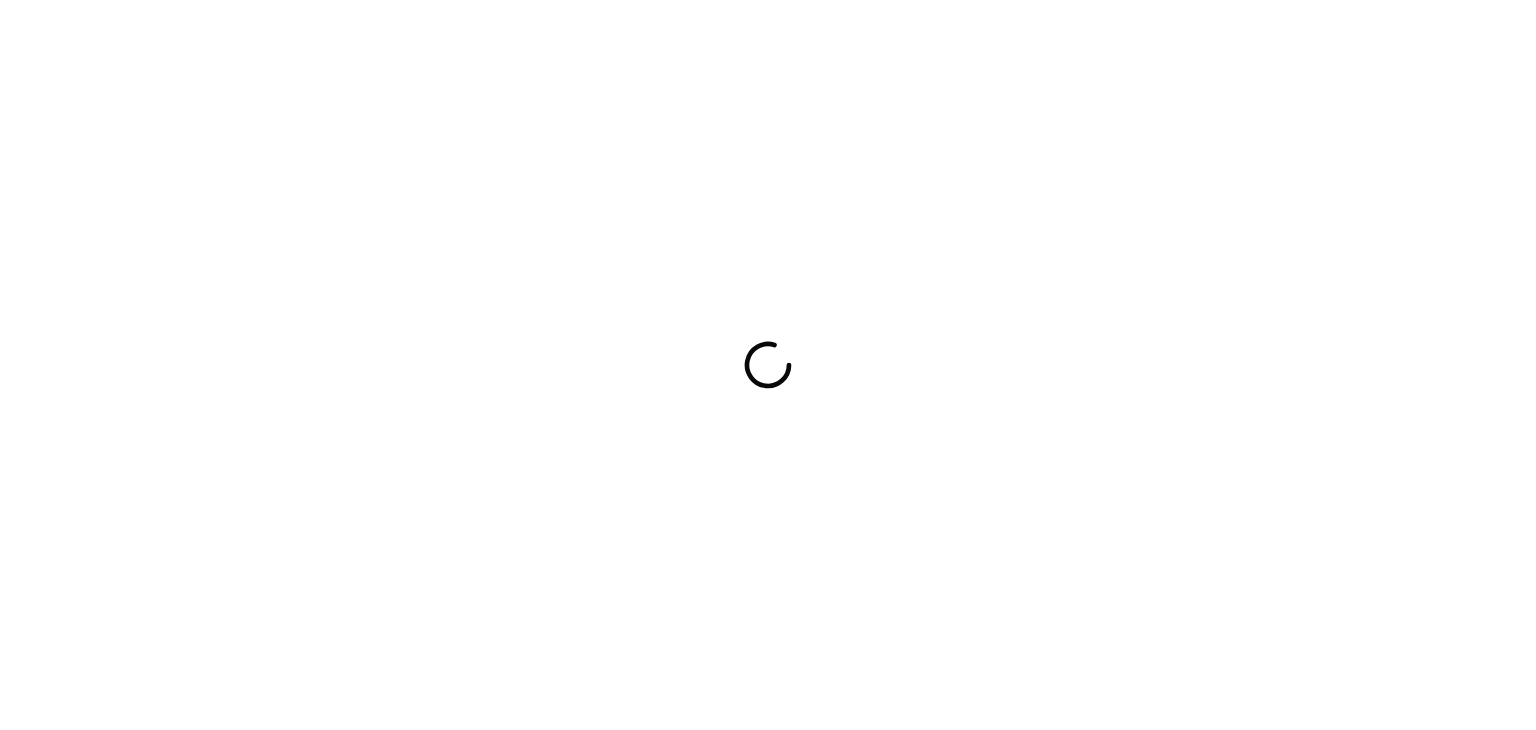 scroll, scrollTop: 0, scrollLeft: 0, axis: both 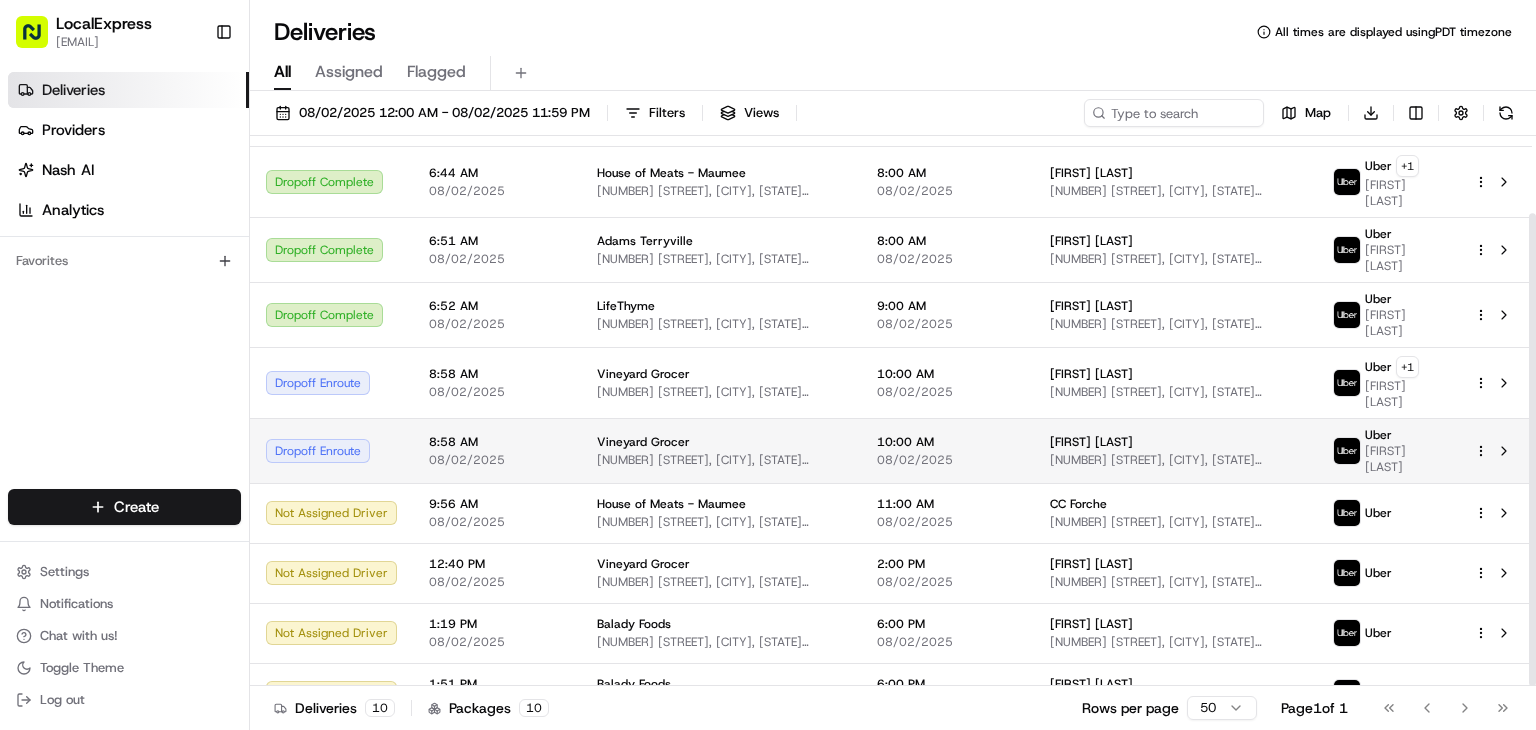 drag, startPoint x: 1533, startPoint y: 229, endPoint x: 1288, endPoint y: 396, distance: 296.50296 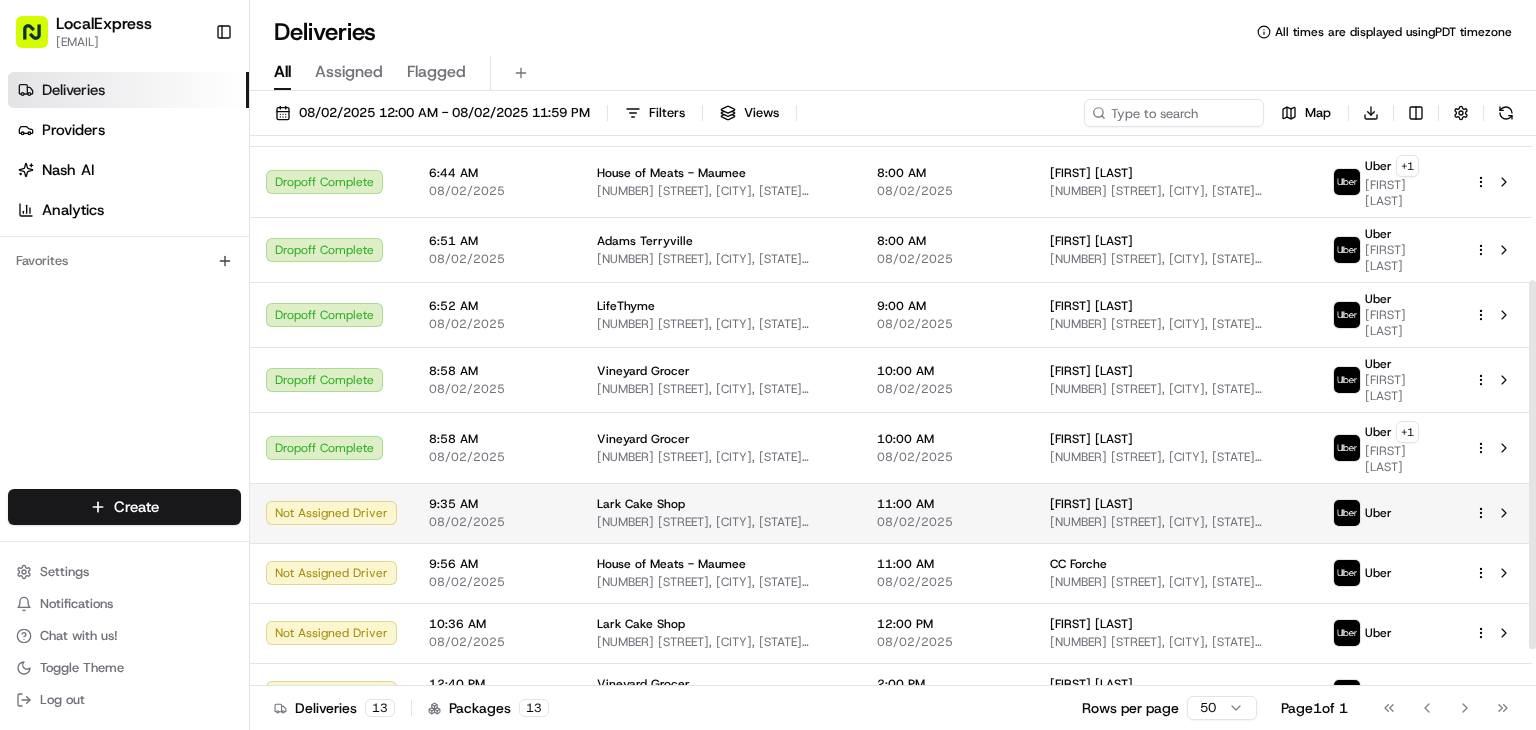 scroll, scrollTop: 270, scrollLeft: 0, axis: vertical 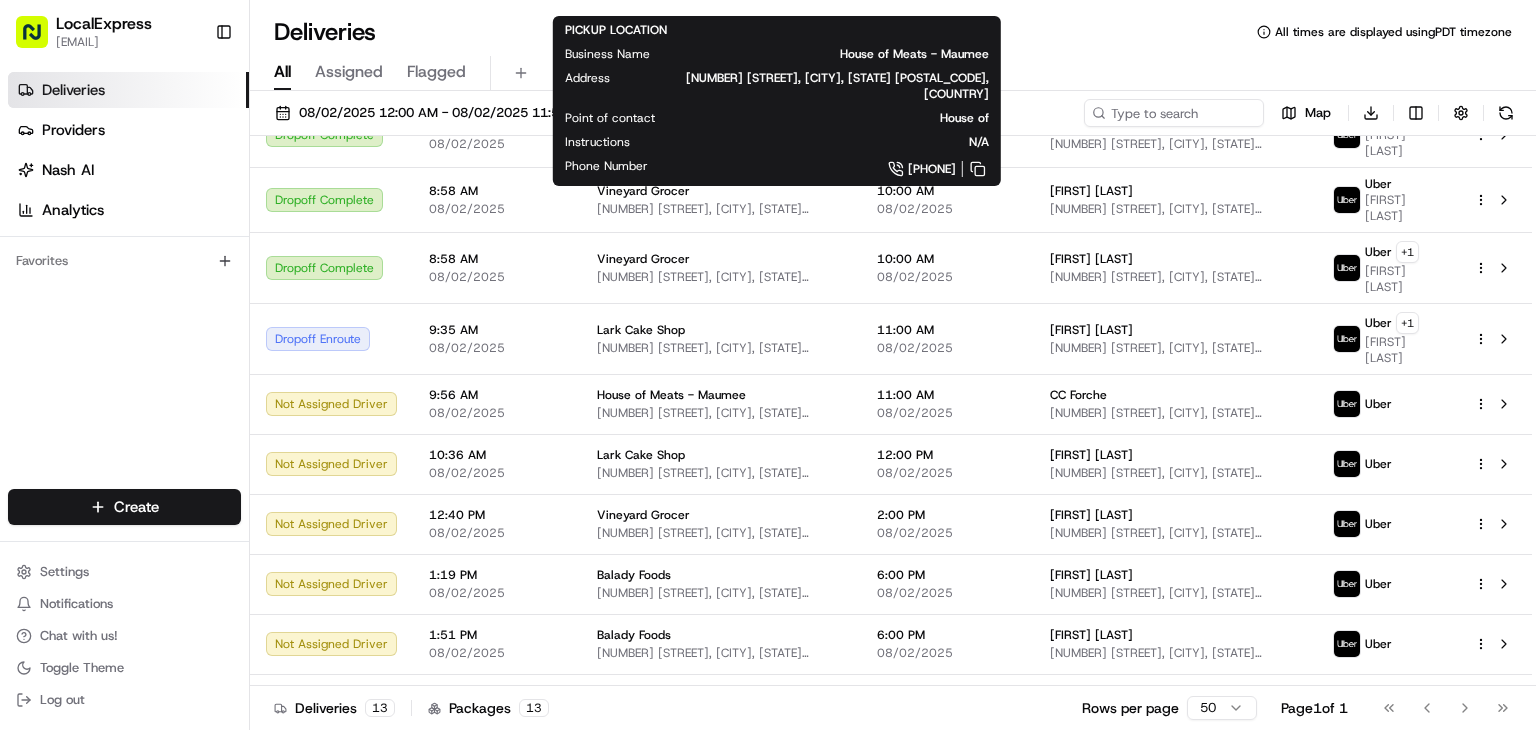 click on "Deliveries All times are displayed using  PDT   timezone" at bounding box center [893, 32] 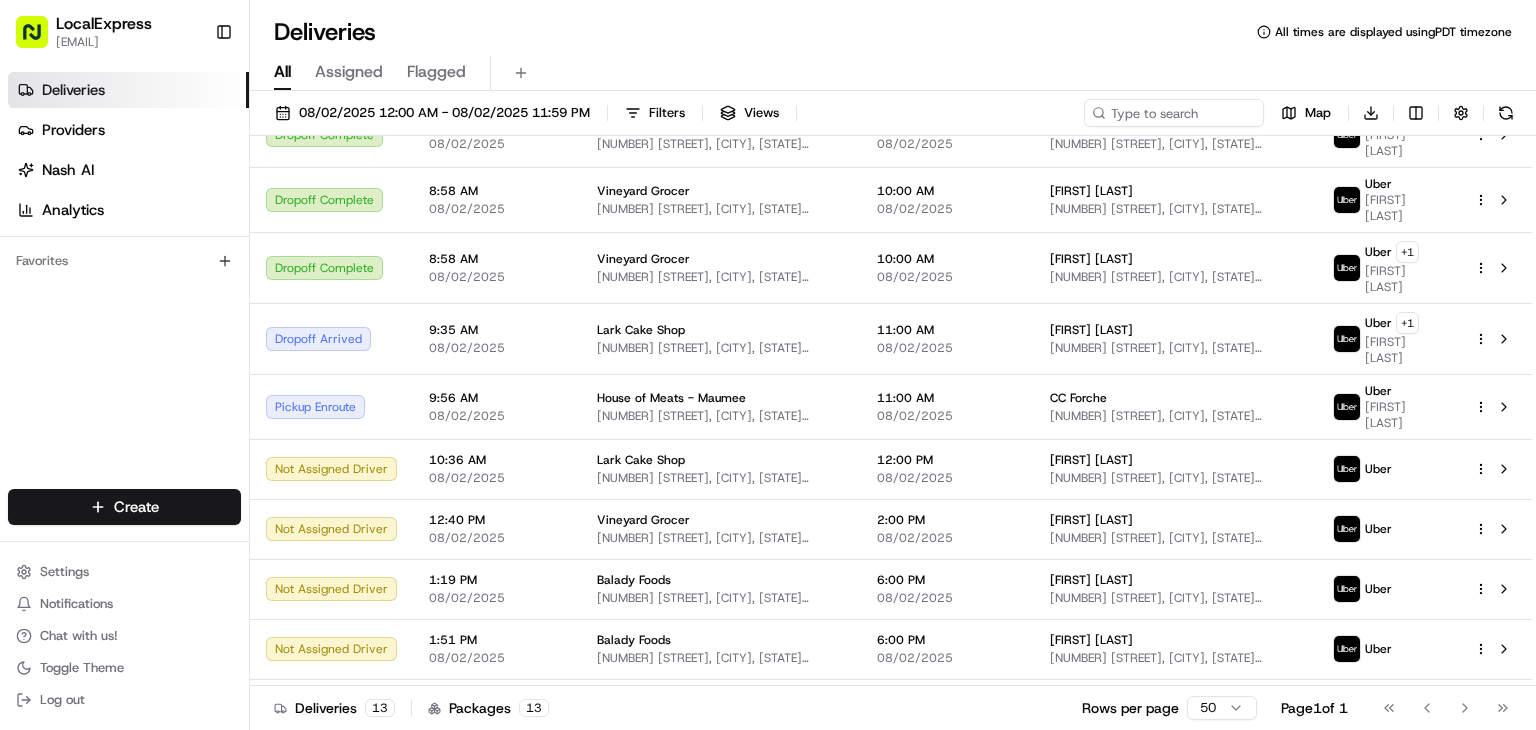 click on "Deliveries Providers Nash AI Analytics Favorites" at bounding box center [124, 284] 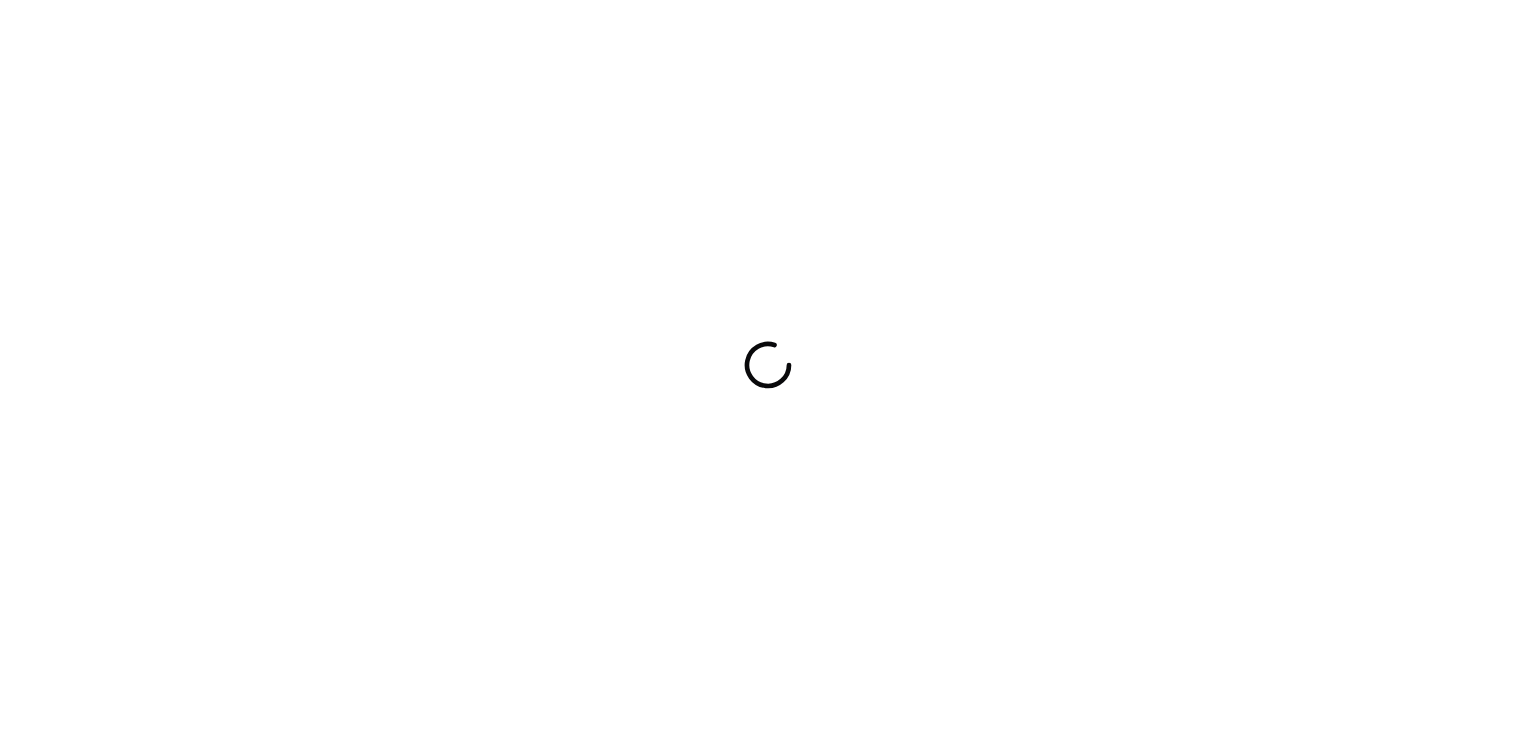 scroll, scrollTop: 0, scrollLeft: 0, axis: both 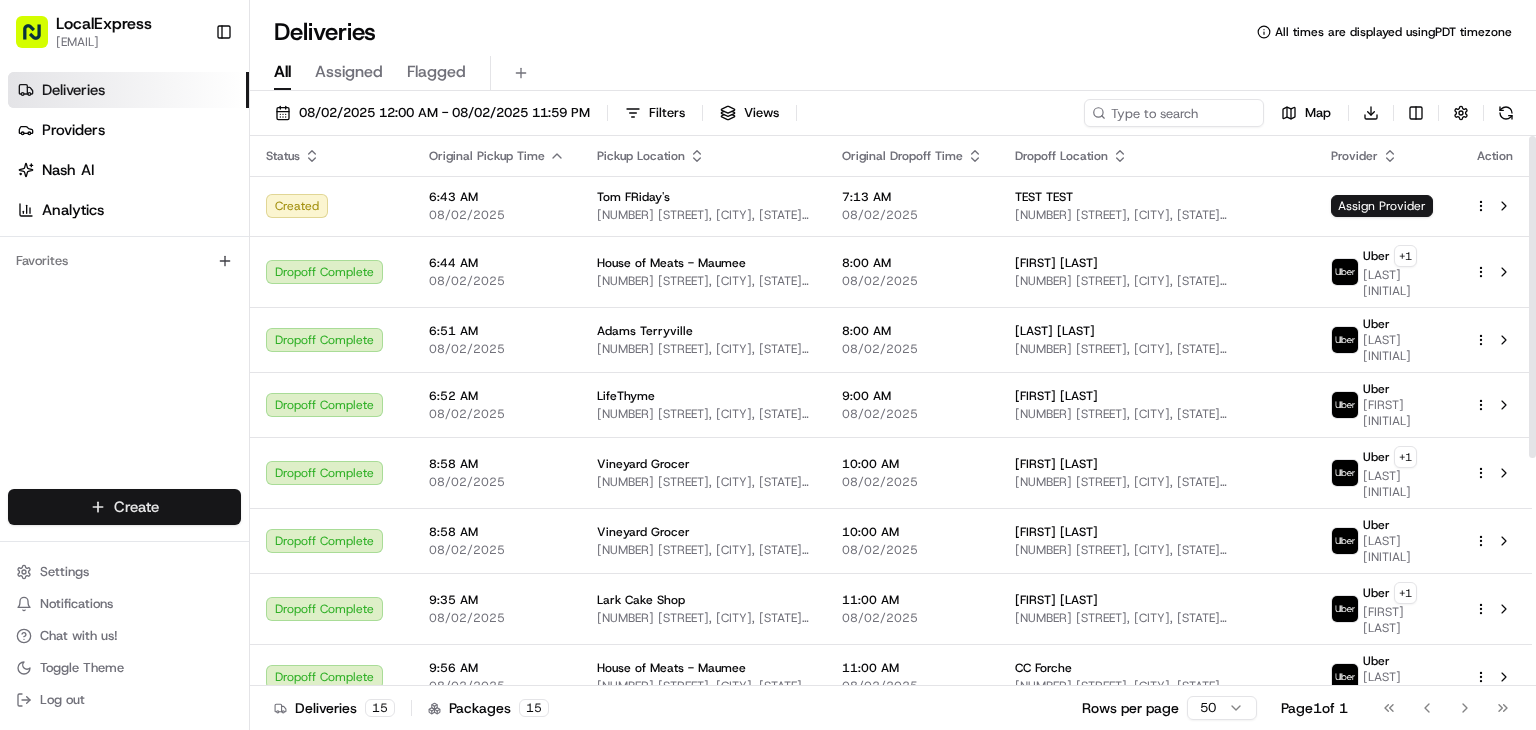 click on "[DATE] [TIME] [FIRST] [LAST] [NUMBER] [STREET], [CITY], [STATE] [POSTAL_CODE], [COUNTRY] [DATE] [TIME] [COMPANY_NAME] [NUMBER] [STREET], [CITY], [STATE] [POSTAL_CODE], [COUNTRY] [ACTION] [STATUS] [DATE] [TIME] [FIRST] [LAST] [COMPANY_NAME] [NUMBER] [STREET], [CITY], [STATE] [POSTAL_CODE], [COUNTRY] [DATE] [TIME] [COMPANY_NAME] [NUMBER] [STREET], [CITY], [STATE] [POSTAL_CODE], [COUNTRY] [ACTION] [PROVIDER] [DROPOFF_STATUS] [DATE] [TIME] [COMPANY_NAME] [NUMBER] [STREET], [CITY], [STATE] [POSTAL_CODE], [COUNTRY] [DATE] [TIME] [FIRST] [LAST] +" at bounding box center [768, 365] 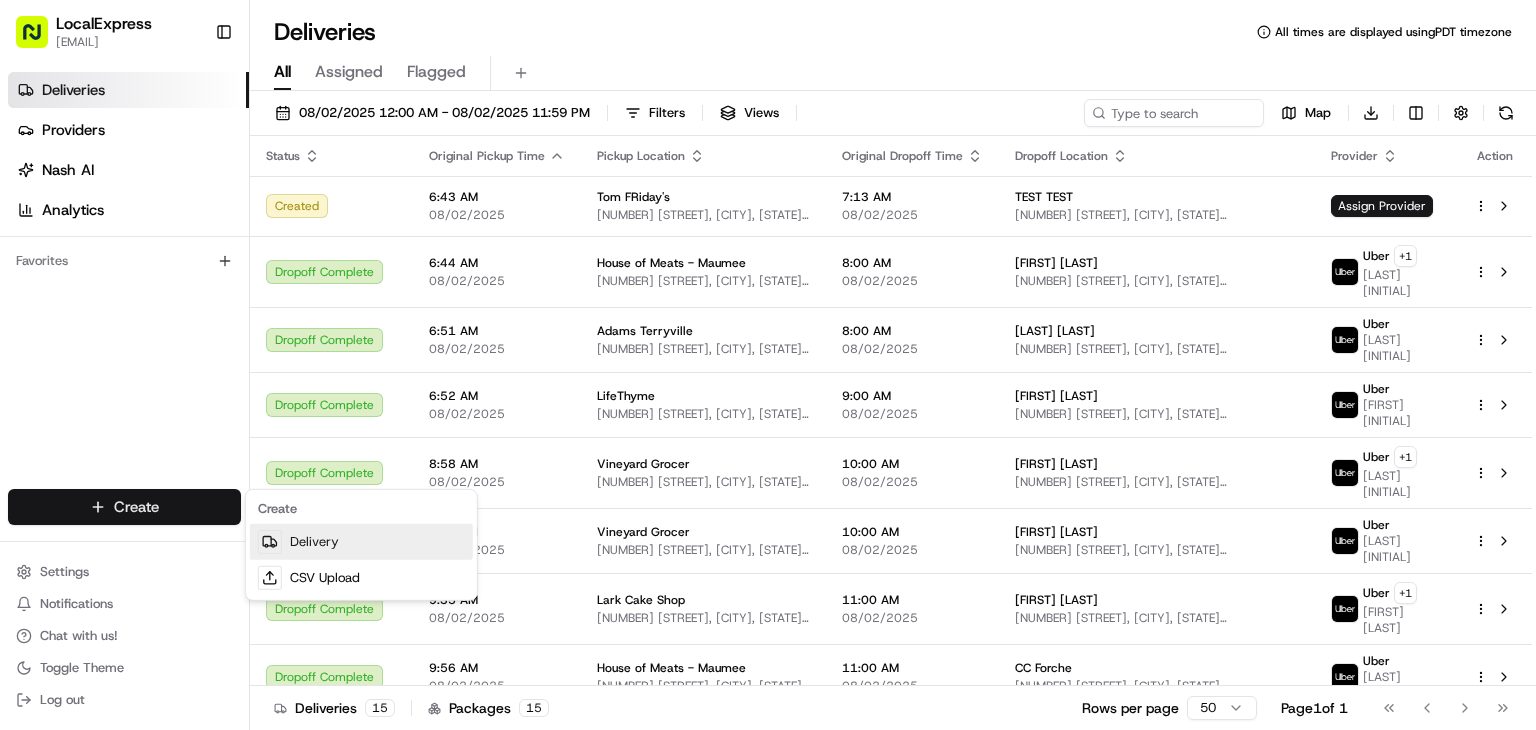click on "Delivery" at bounding box center [361, 542] 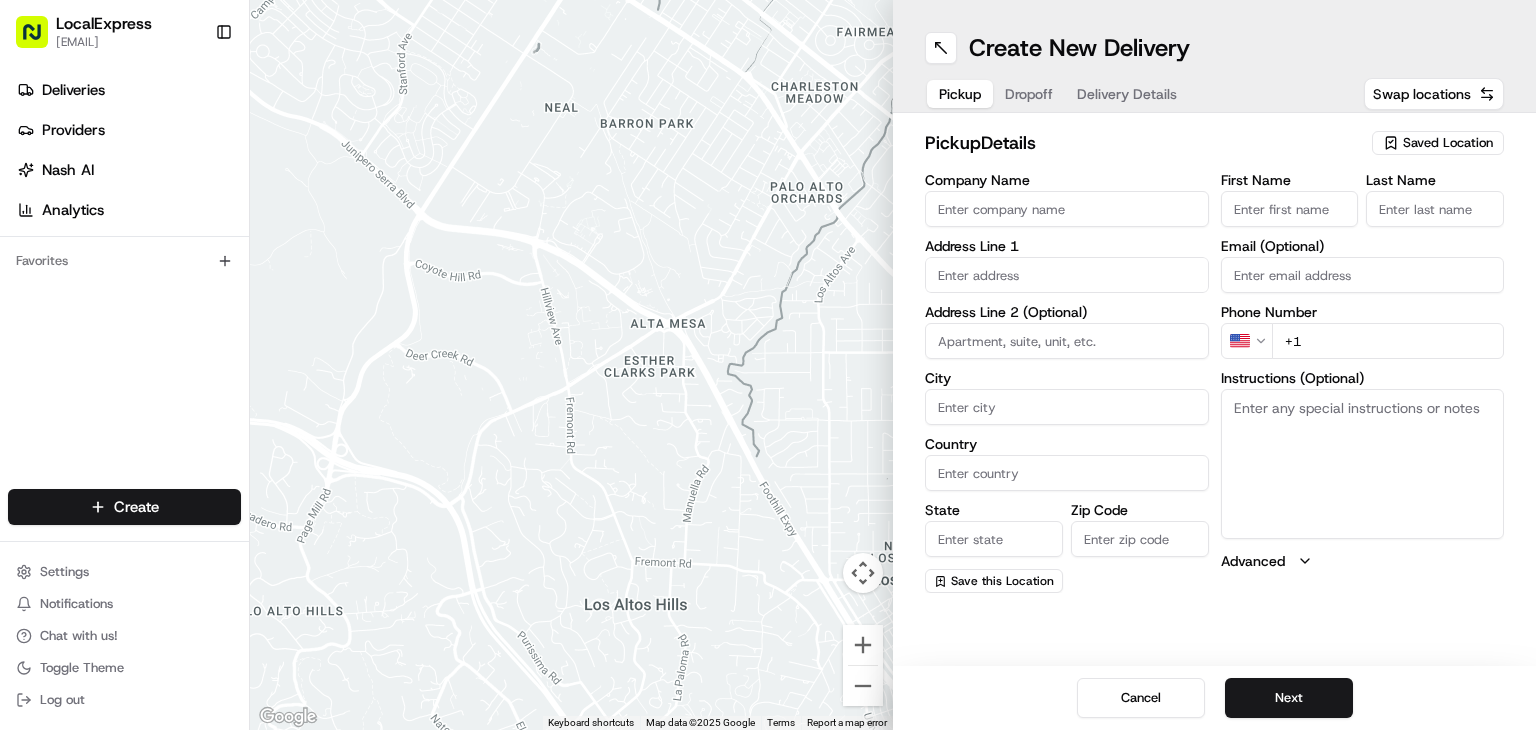 click at bounding box center (1067, 275) 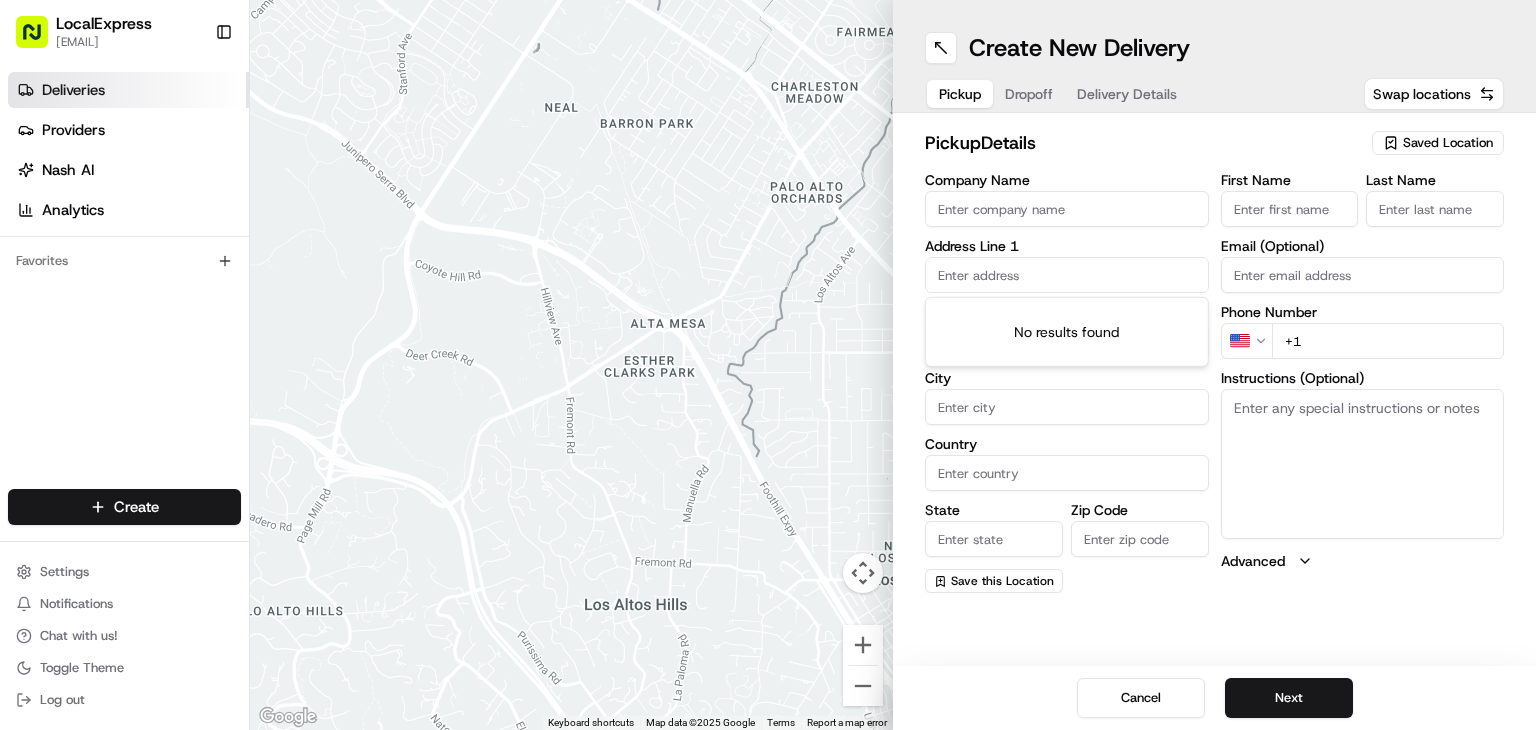 click on "Deliveries" at bounding box center [73, 90] 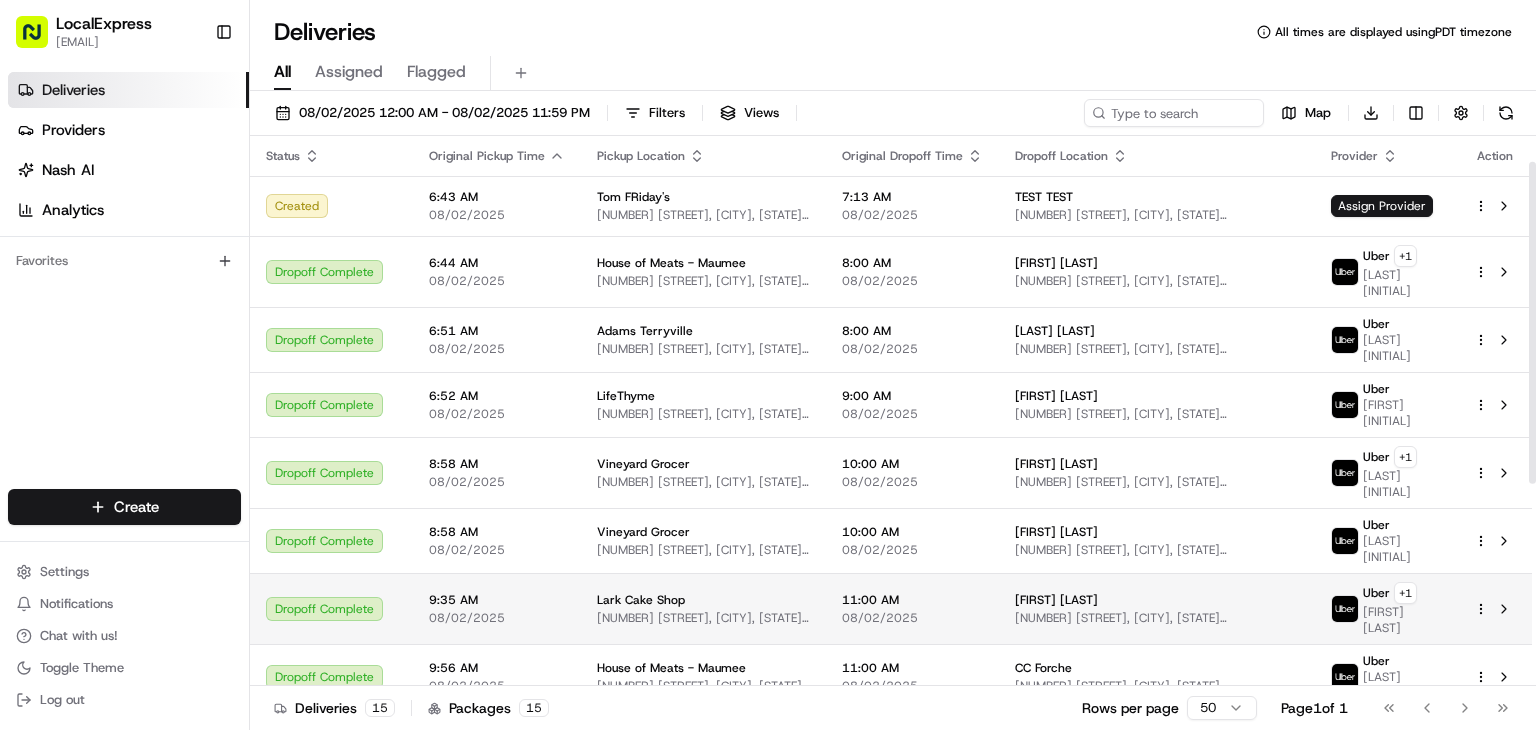 scroll, scrollTop: 390, scrollLeft: 0, axis: vertical 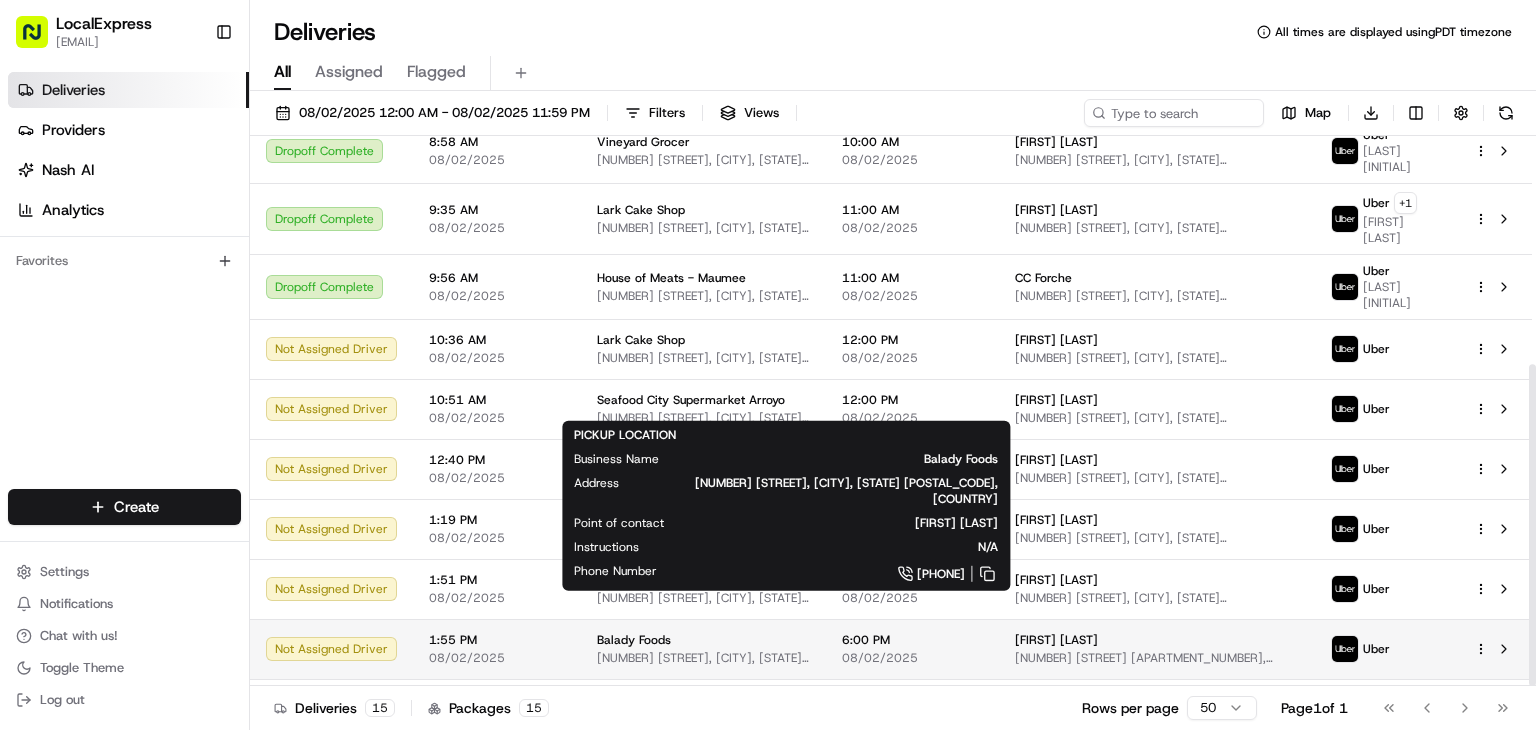 click on "[NUMBER] [STREET], [CITY], [STATE] [POSTAL_CODE], [COUNTRY]" at bounding box center (703, 658) 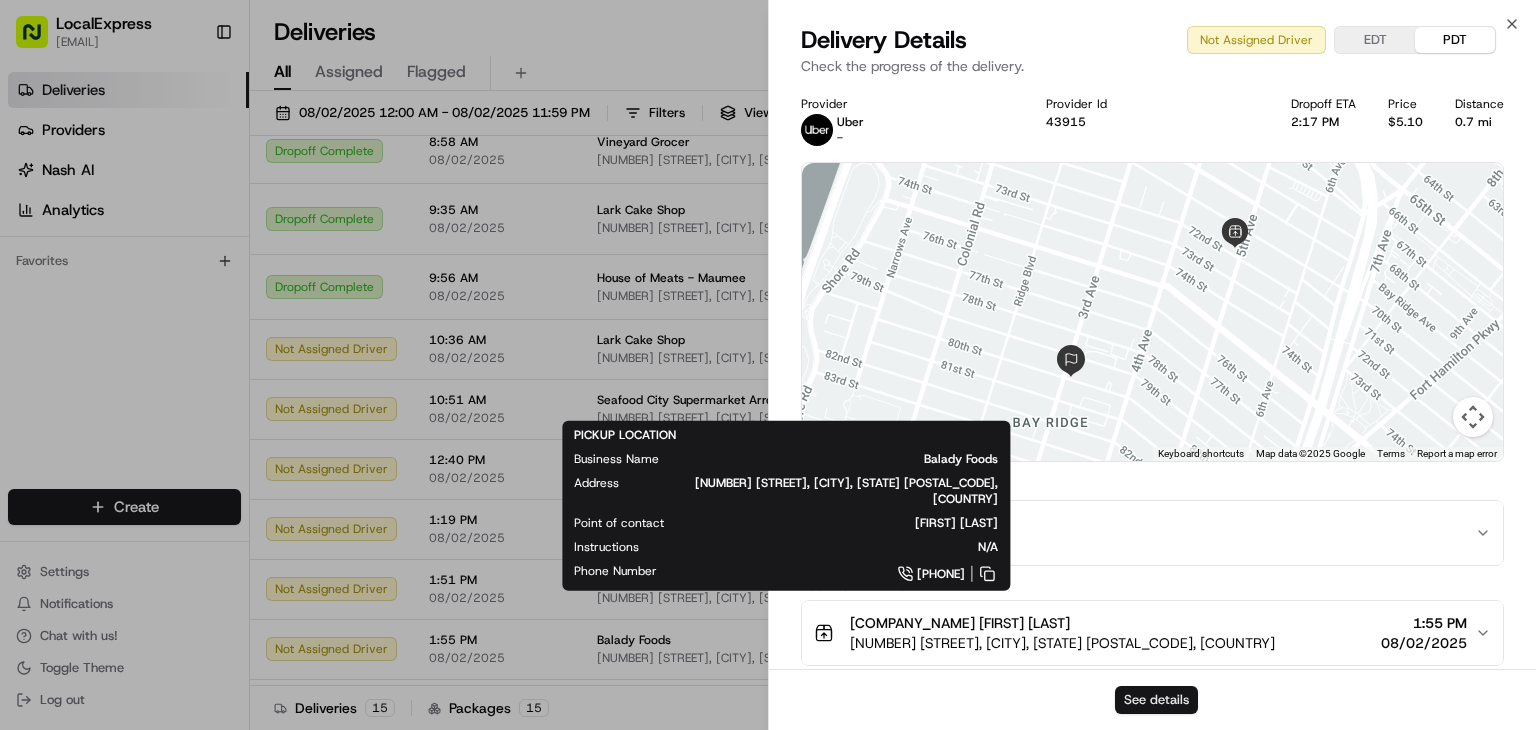 click on "See details" at bounding box center [1156, 700] 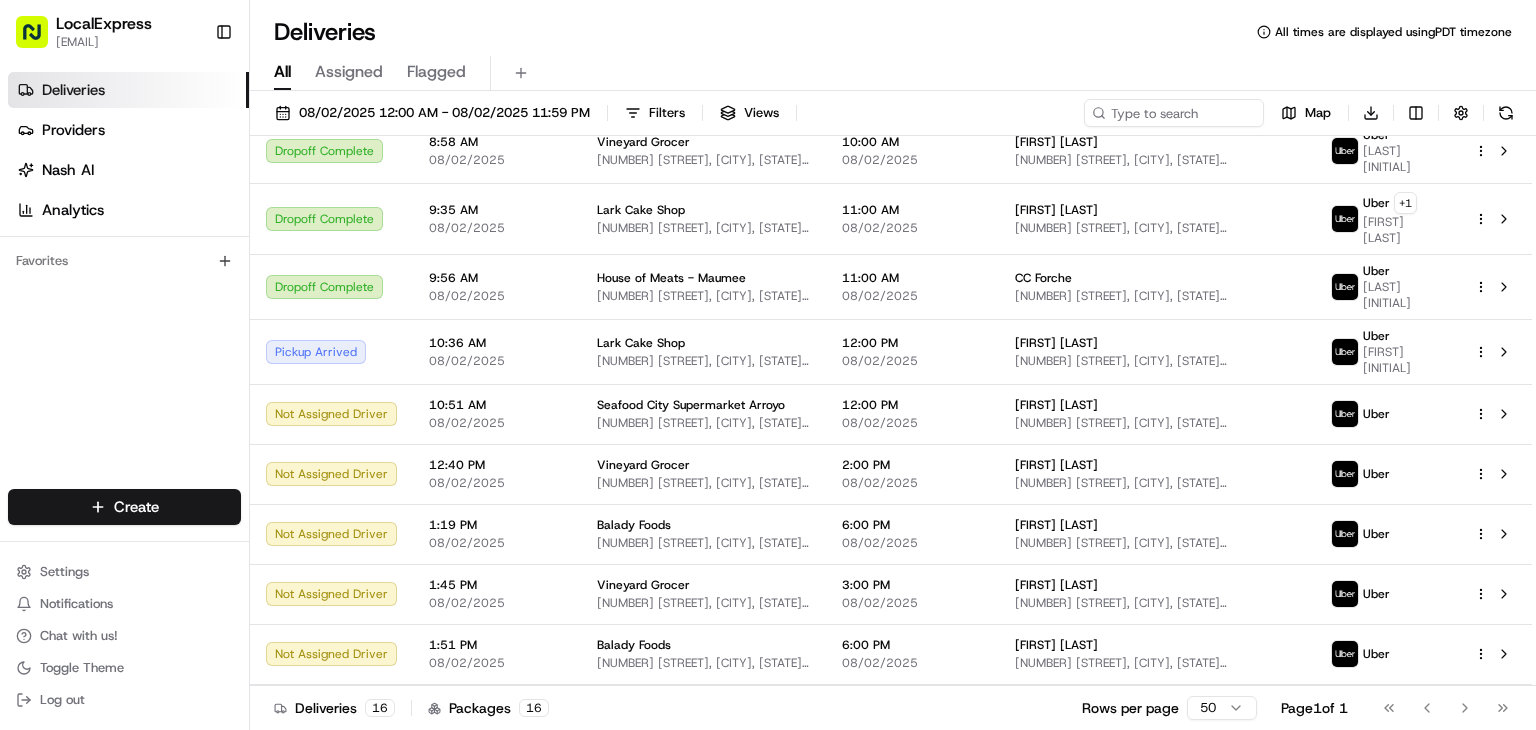 click on "Deliveries Providers Nash AI Analytics Favorites" at bounding box center [124, 284] 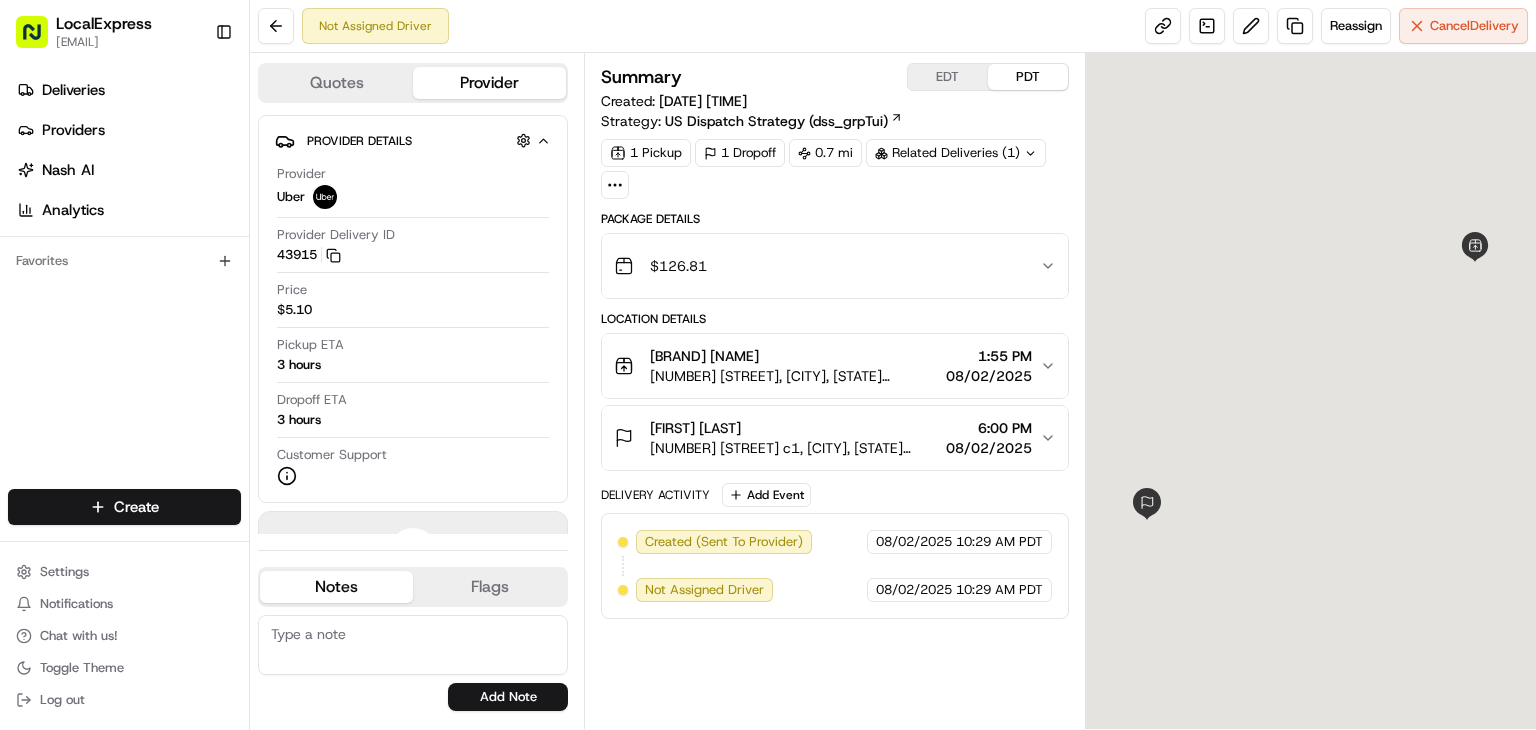 scroll, scrollTop: 0, scrollLeft: 0, axis: both 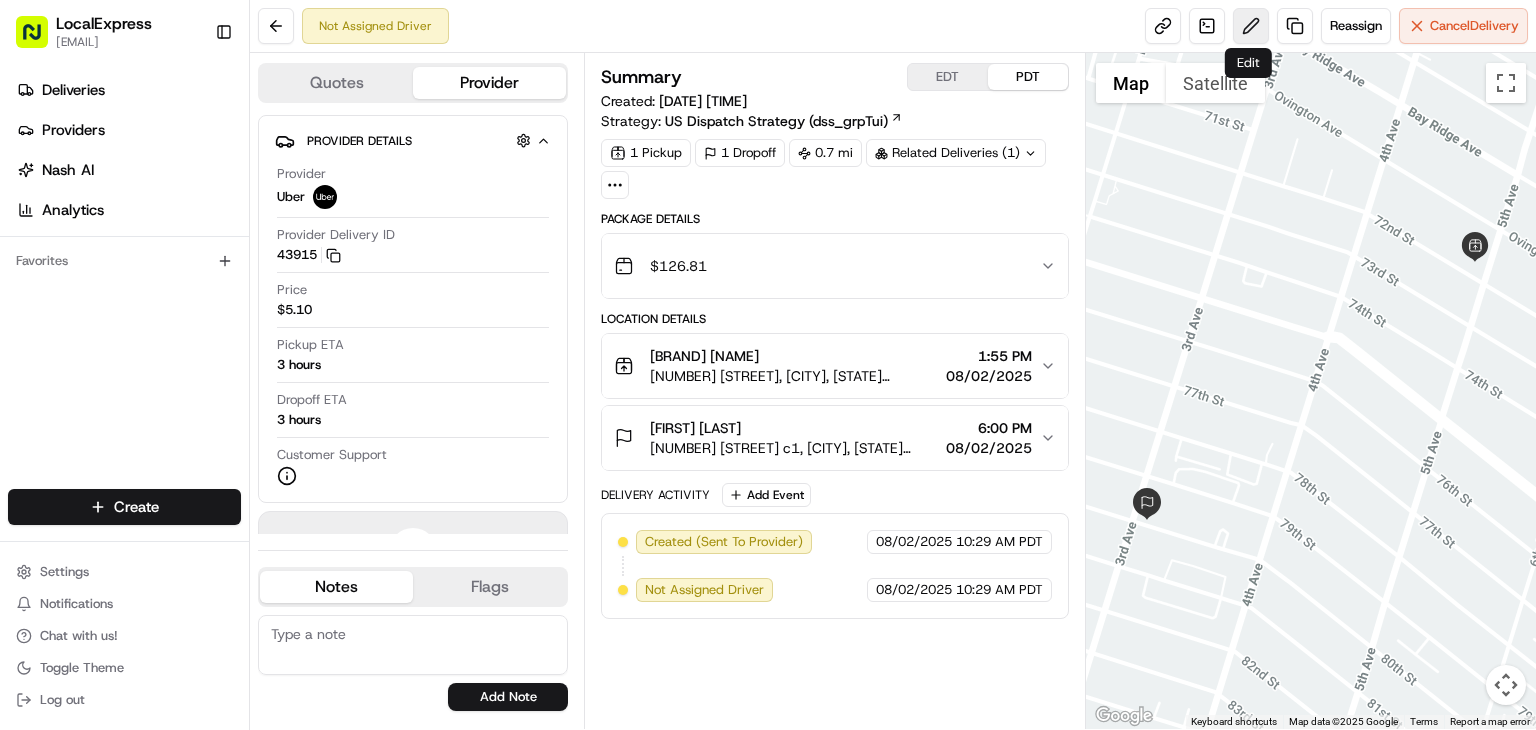 click at bounding box center (1251, 26) 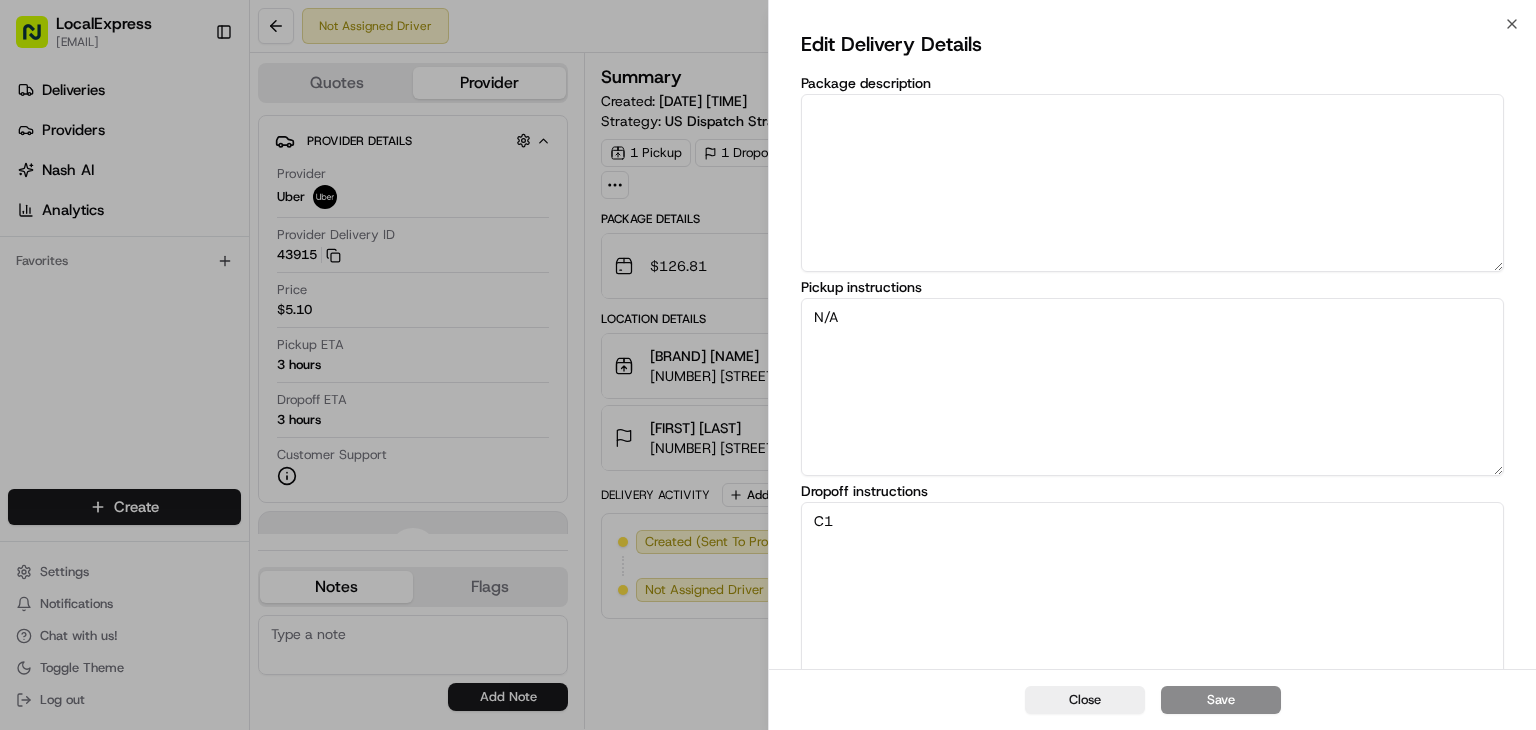 click on "C1" at bounding box center (1152, 591) 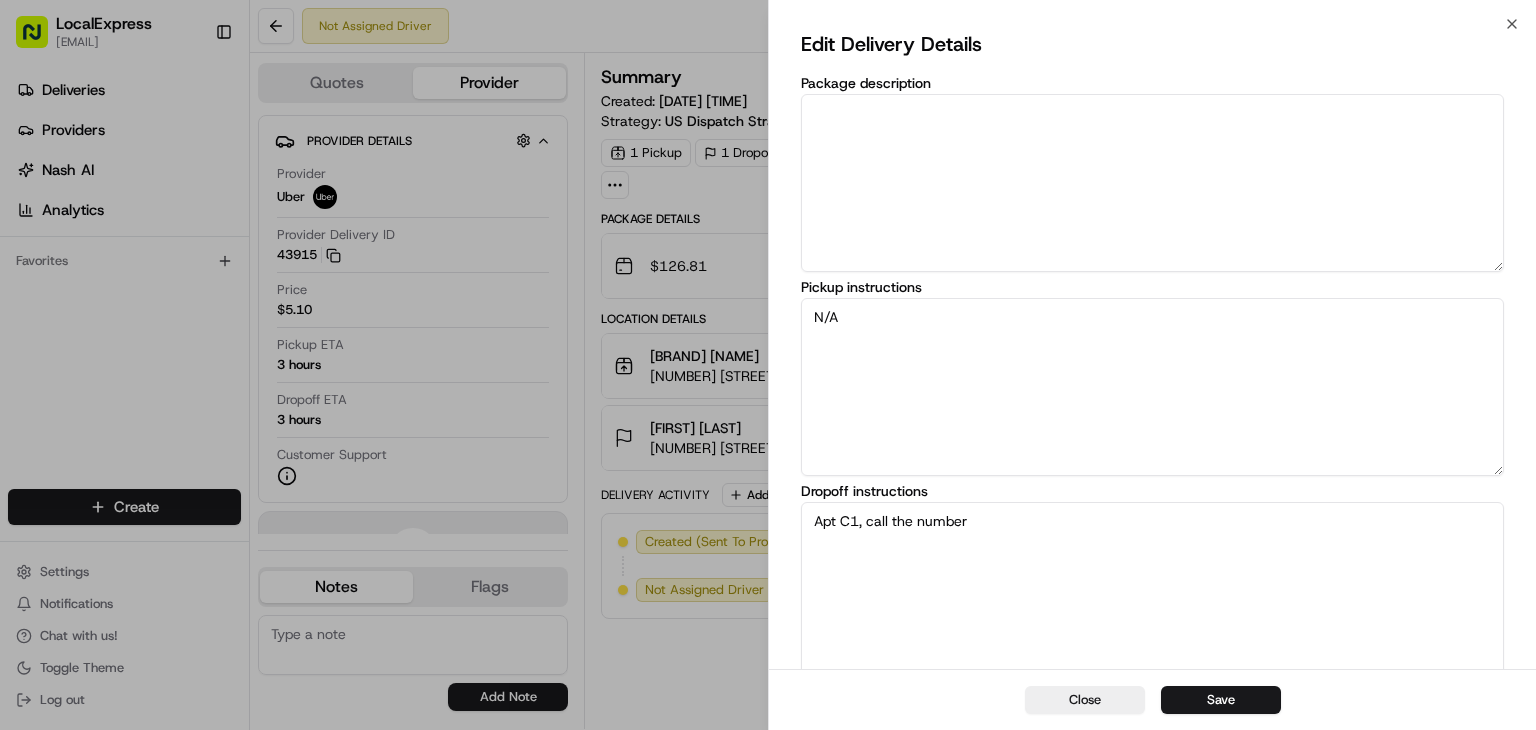 paste on "6468243402" 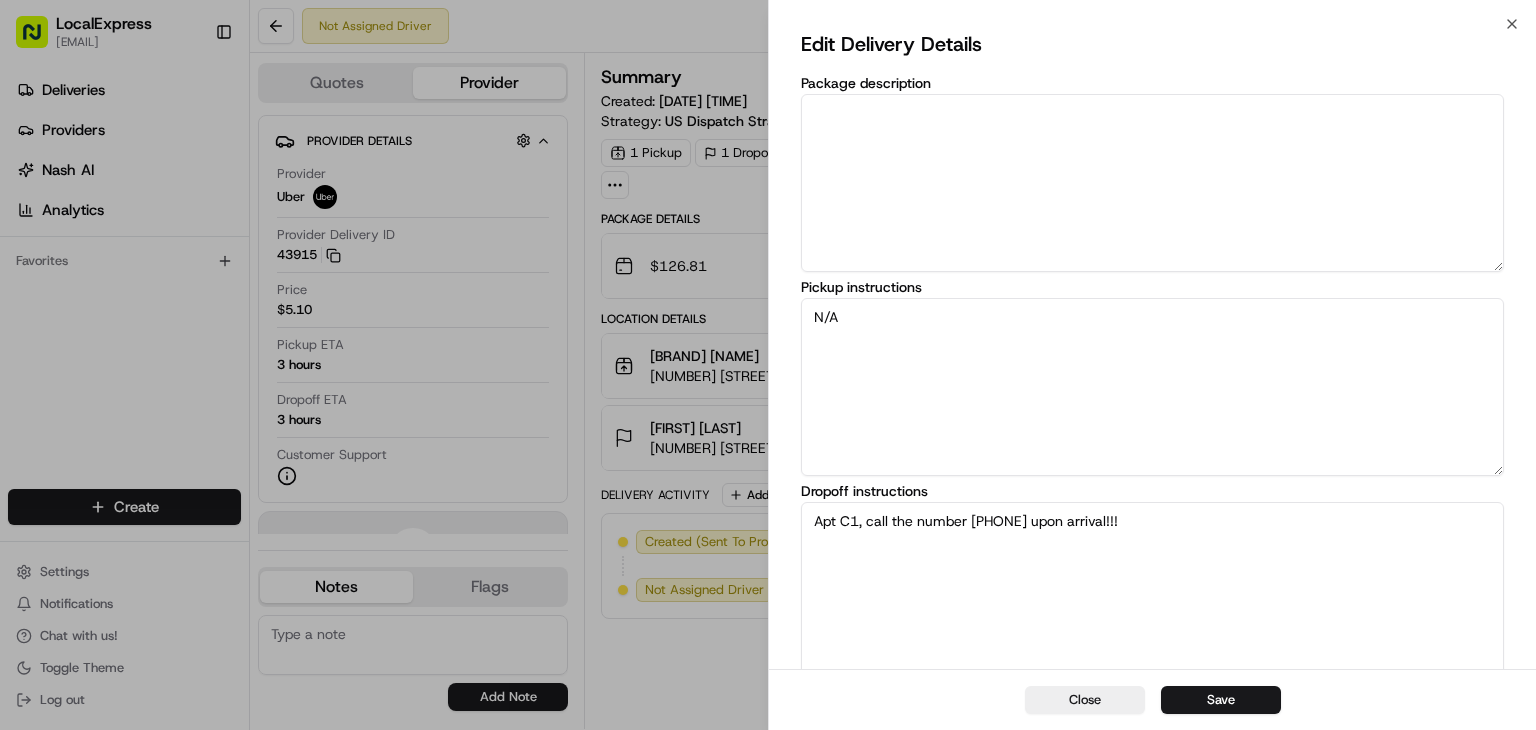 click on "Apt C1, call the number 6468243402 upon arrival!!!" at bounding box center [1152, 591] 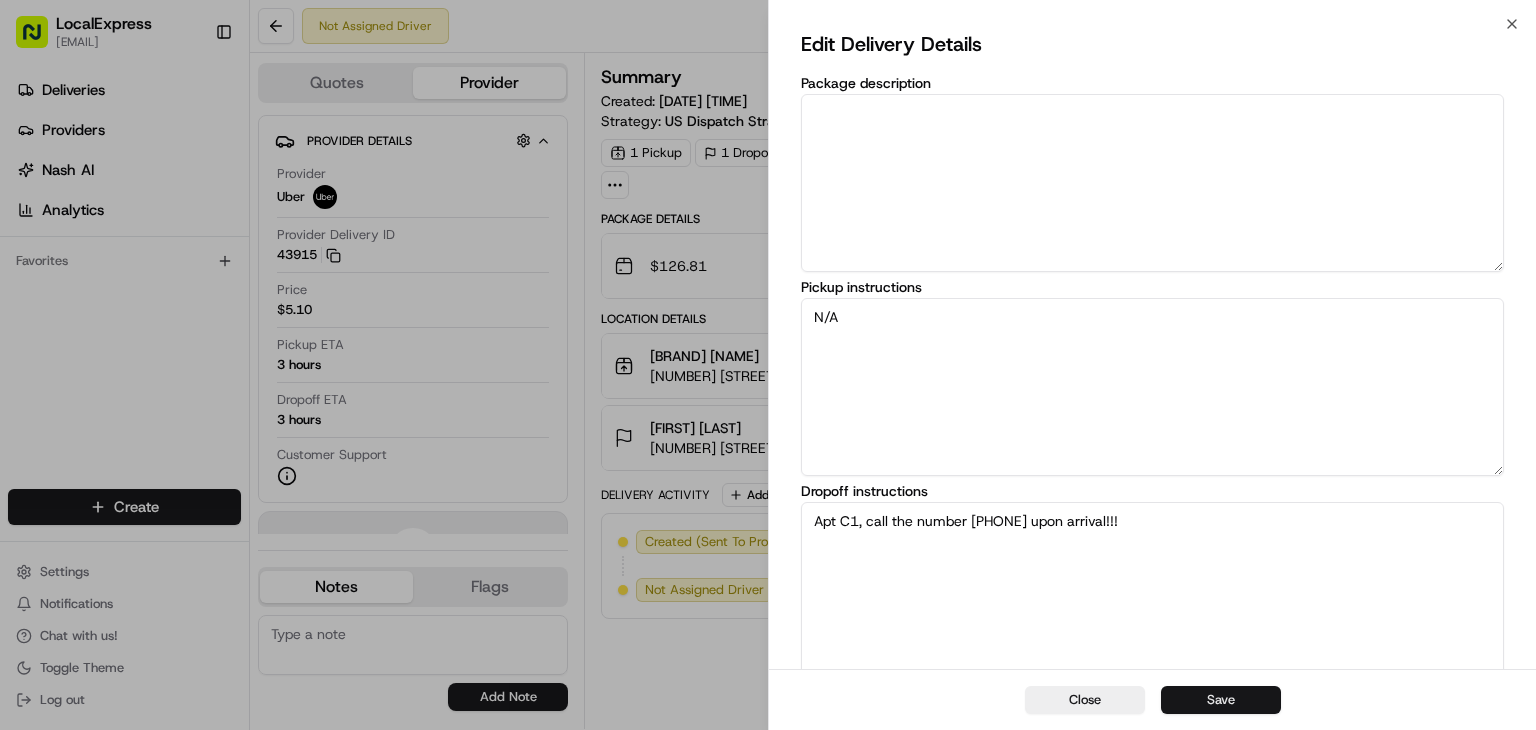 click on "Save" at bounding box center (1221, 700) 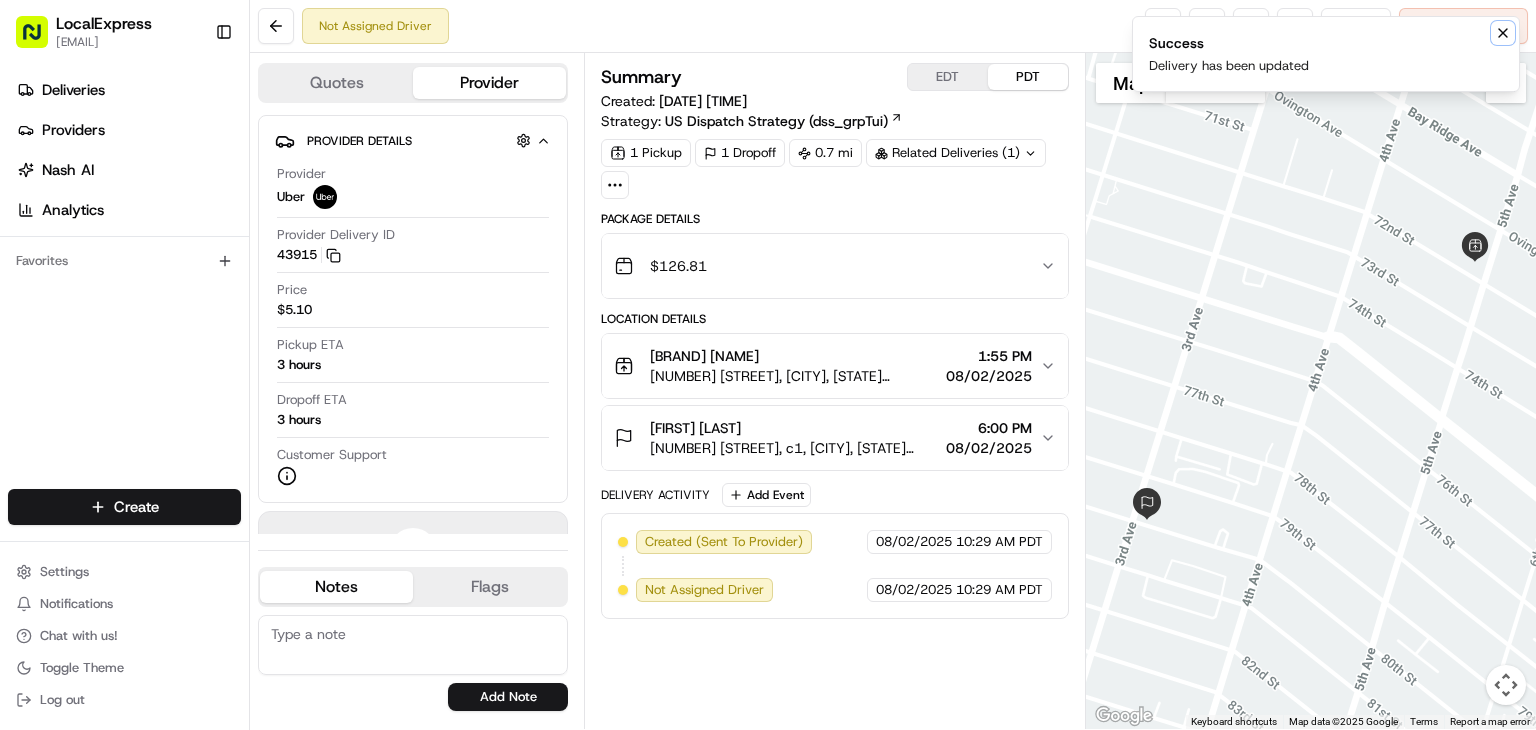 click 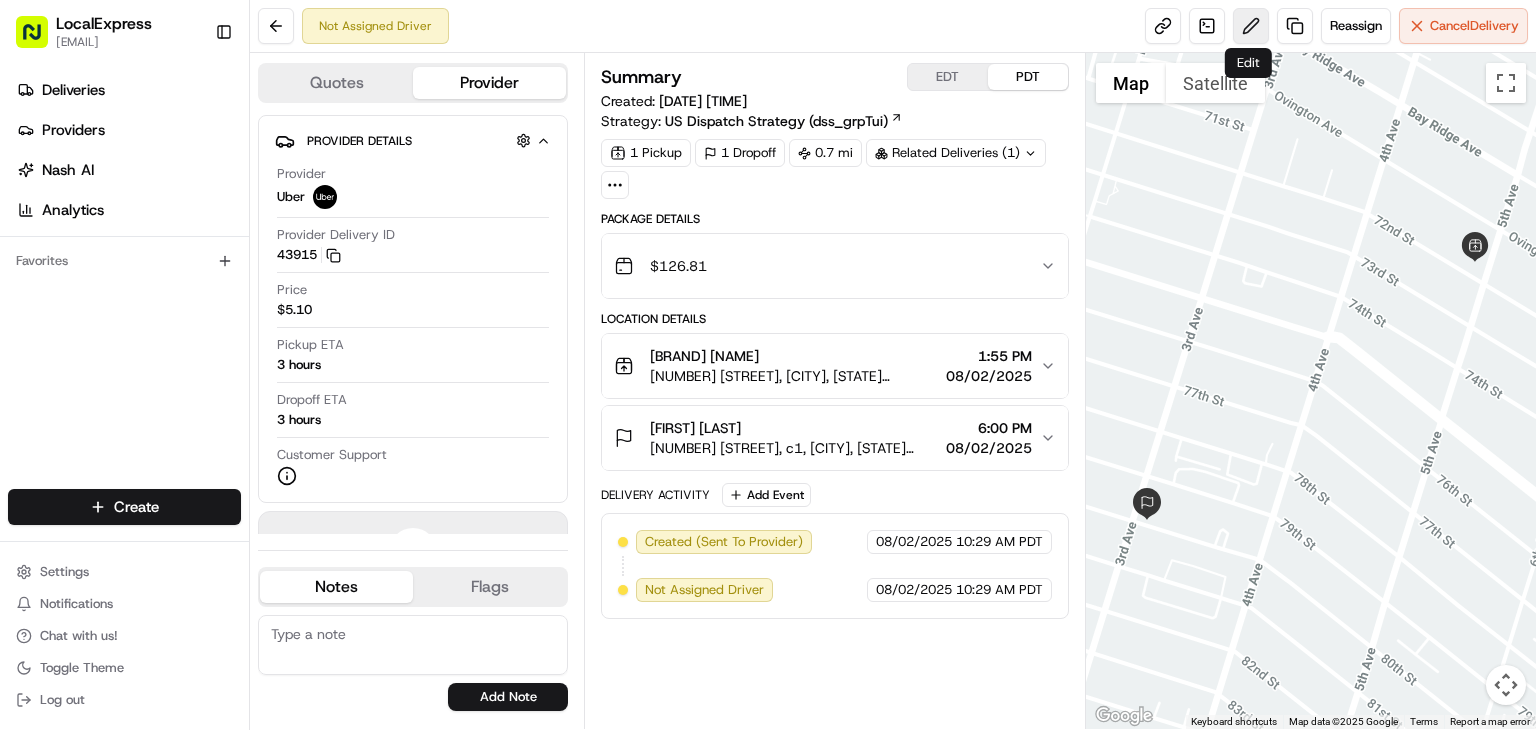 click at bounding box center [1251, 26] 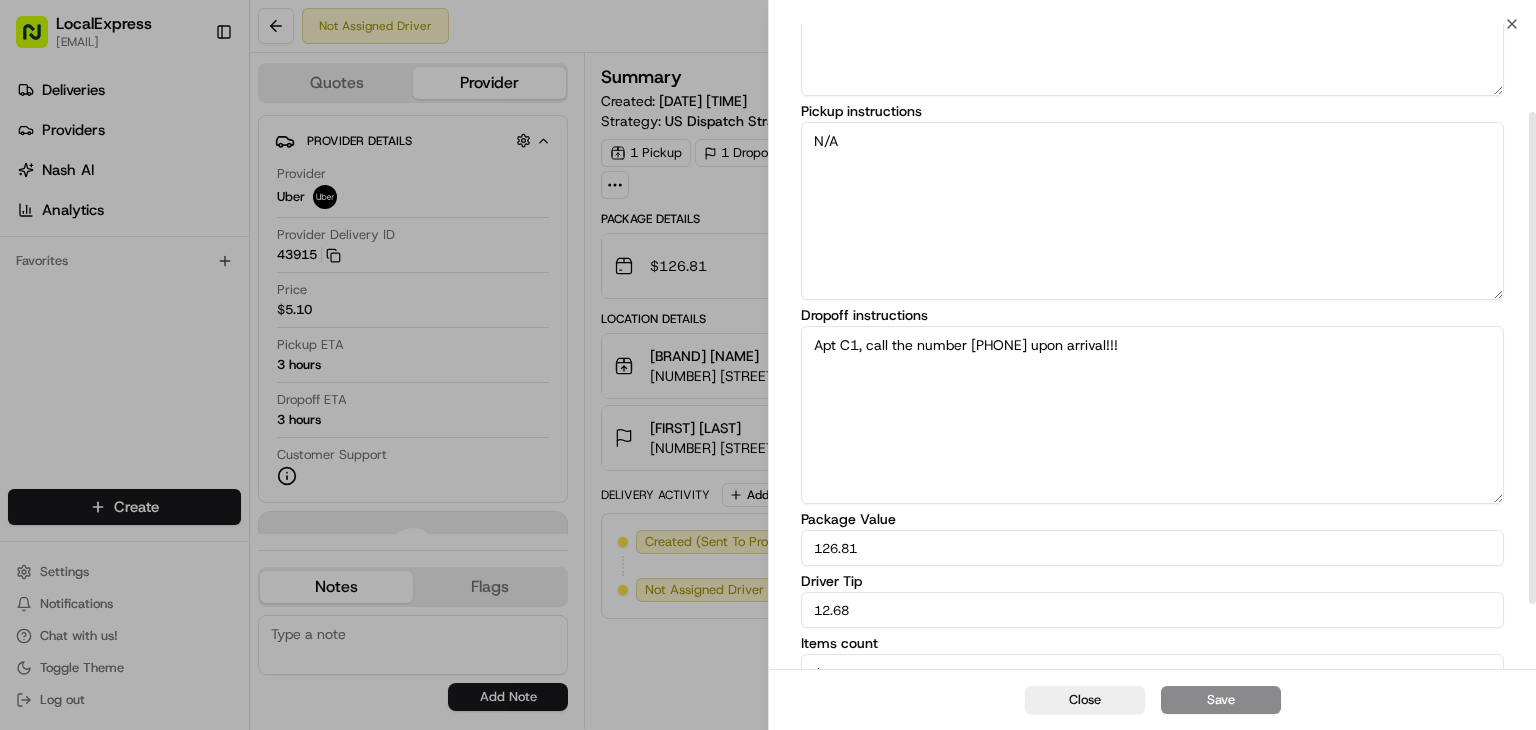 scroll, scrollTop: 200, scrollLeft: 0, axis: vertical 